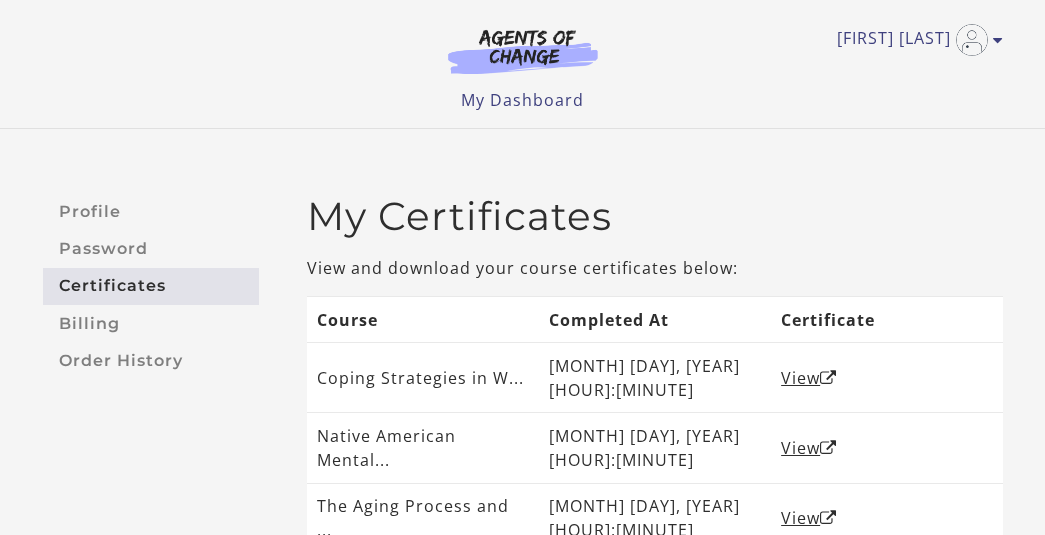 scroll, scrollTop: 0, scrollLeft: 0, axis: both 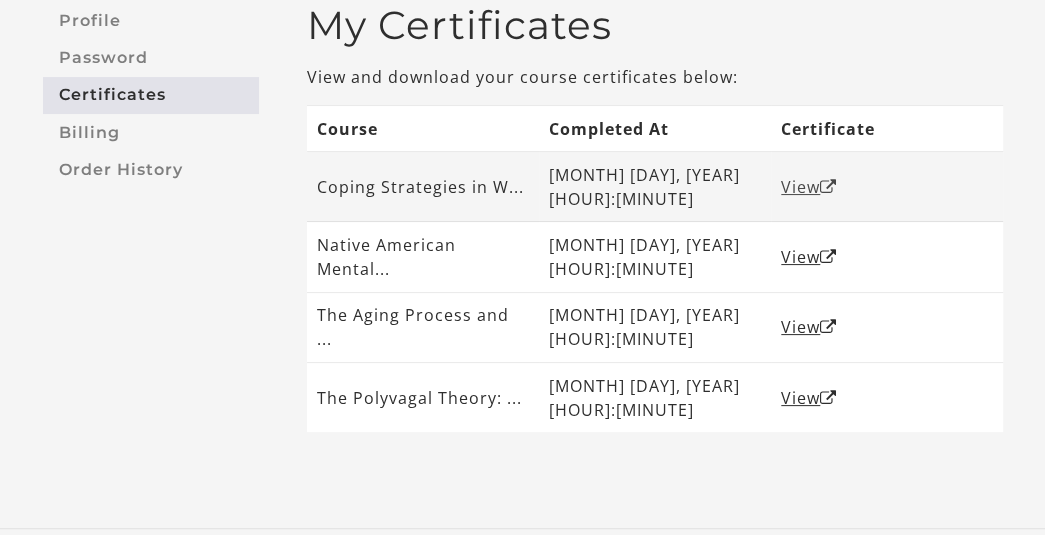 click on "View" at bounding box center [809, 187] 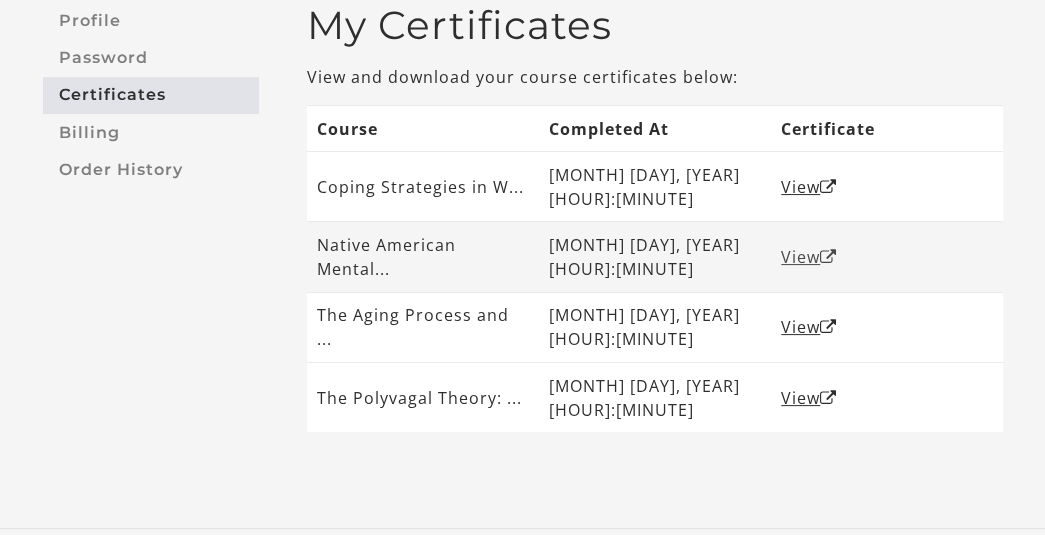 click at bounding box center [828, 257] 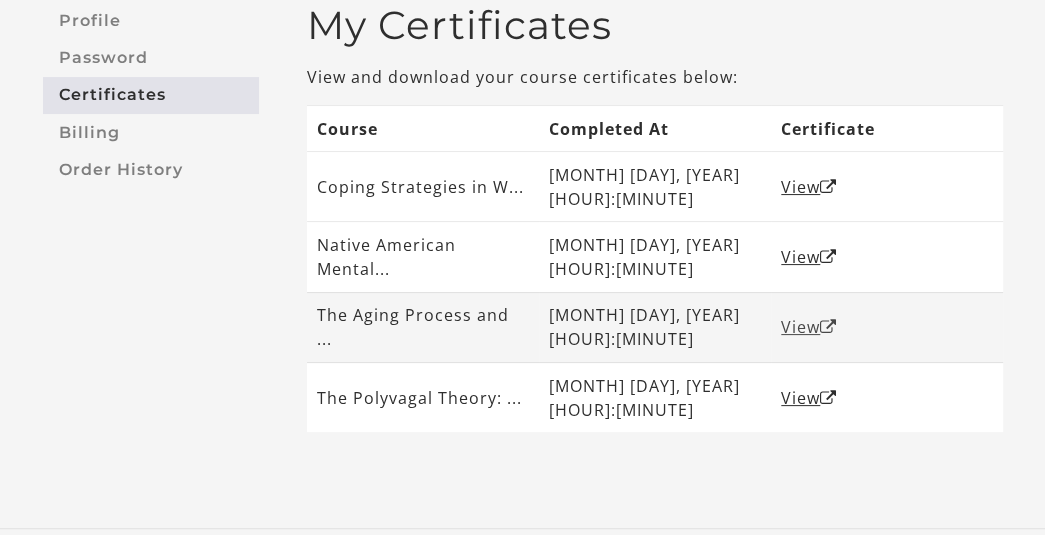 click on "View" at bounding box center (809, 327) 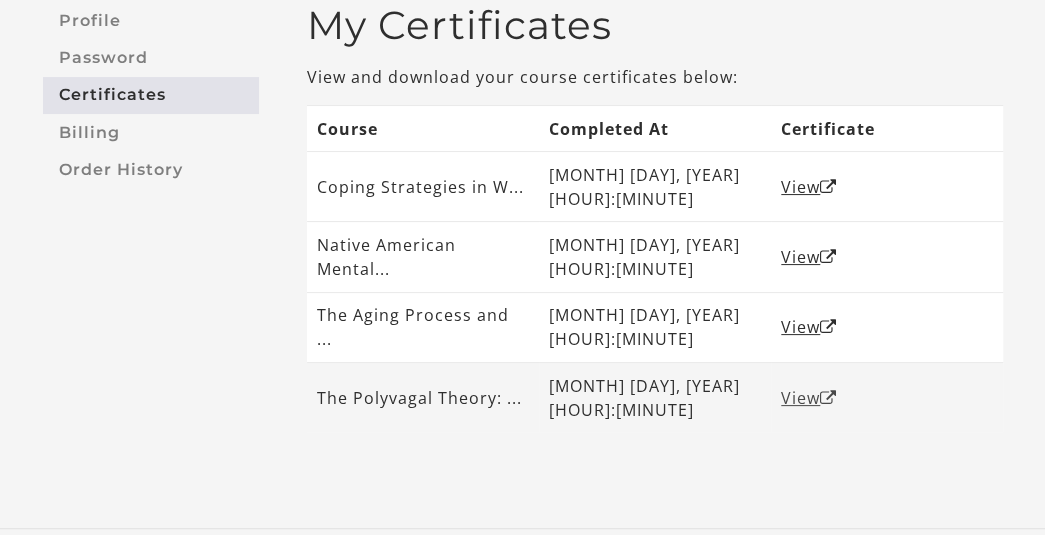 click on "View" at bounding box center [809, 398] 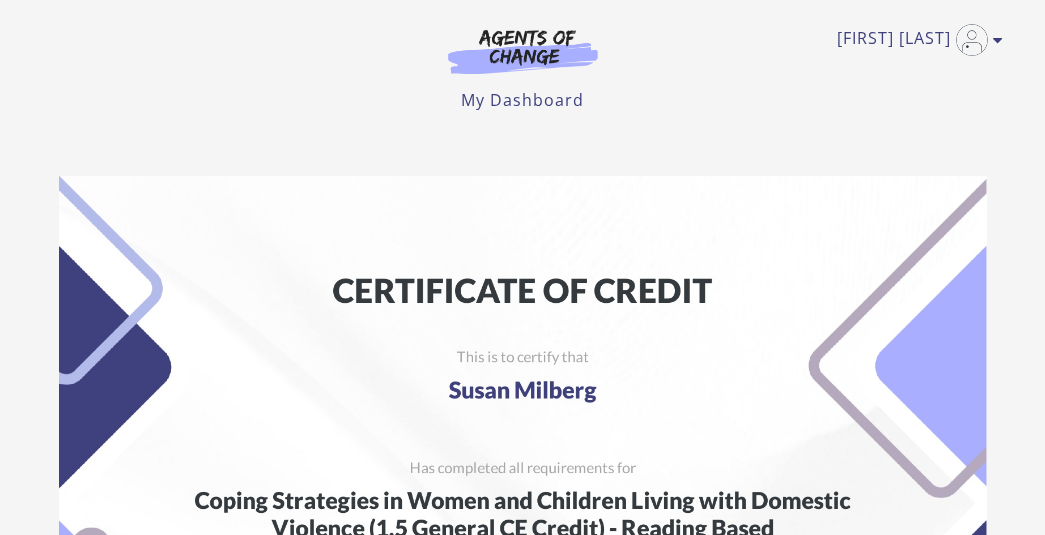scroll, scrollTop: 0, scrollLeft: 0, axis: both 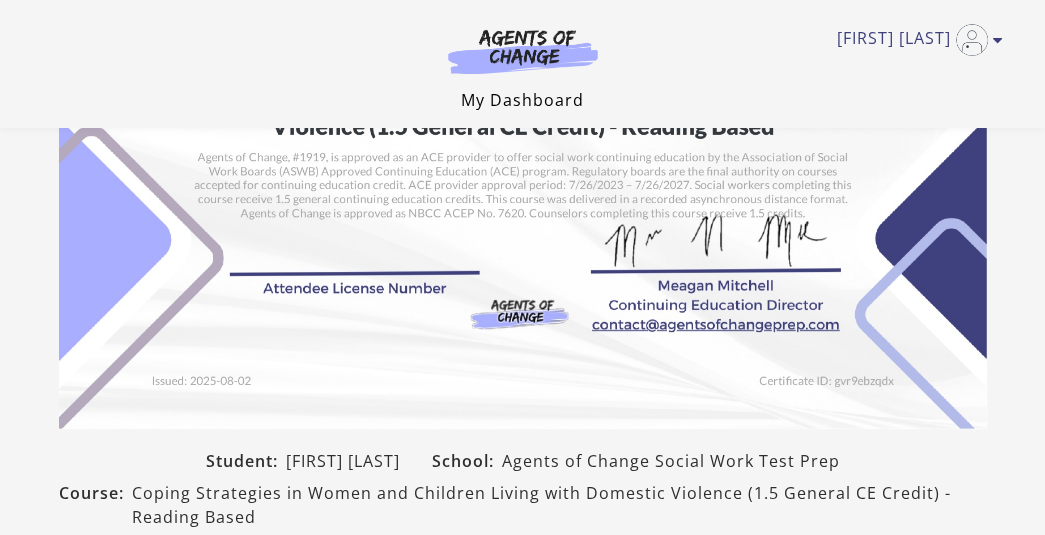 click on "My Dashboard" at bounding box center [522, 100] 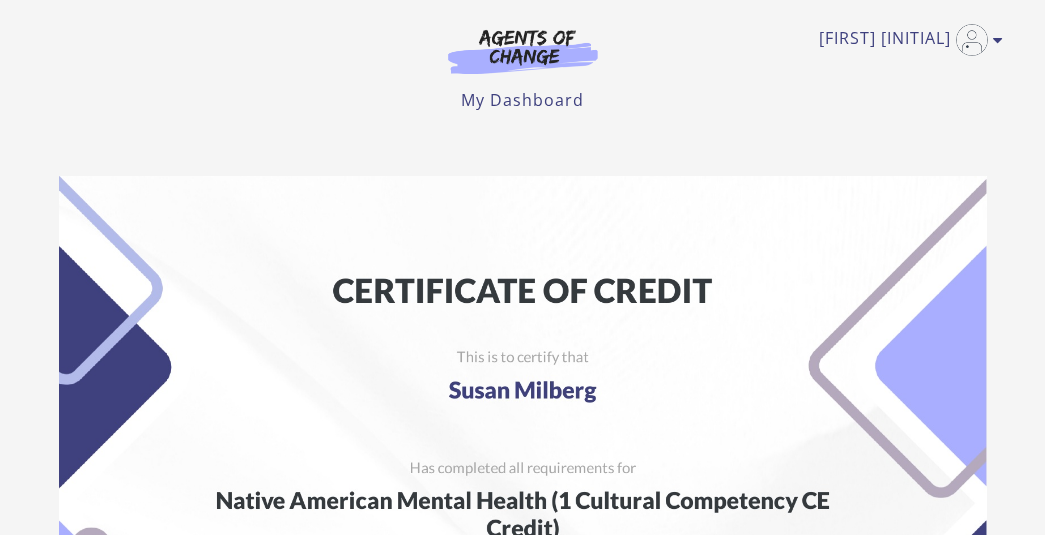 scroll, scrollTop: 0, scrollLeft: 0, axis: both 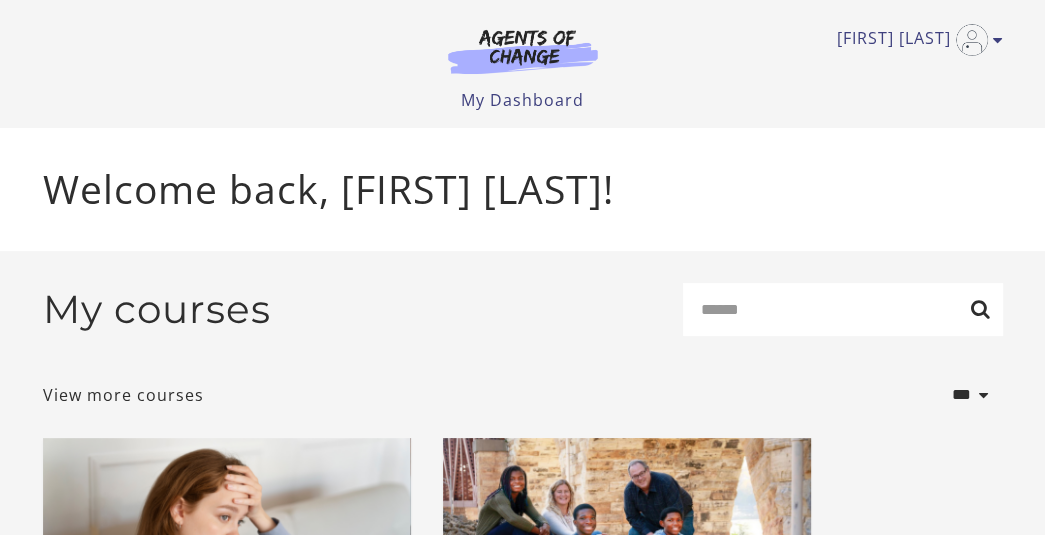 click on "Welcome back, [FIRST] [LAST]!" at bounding box center (523, 189) 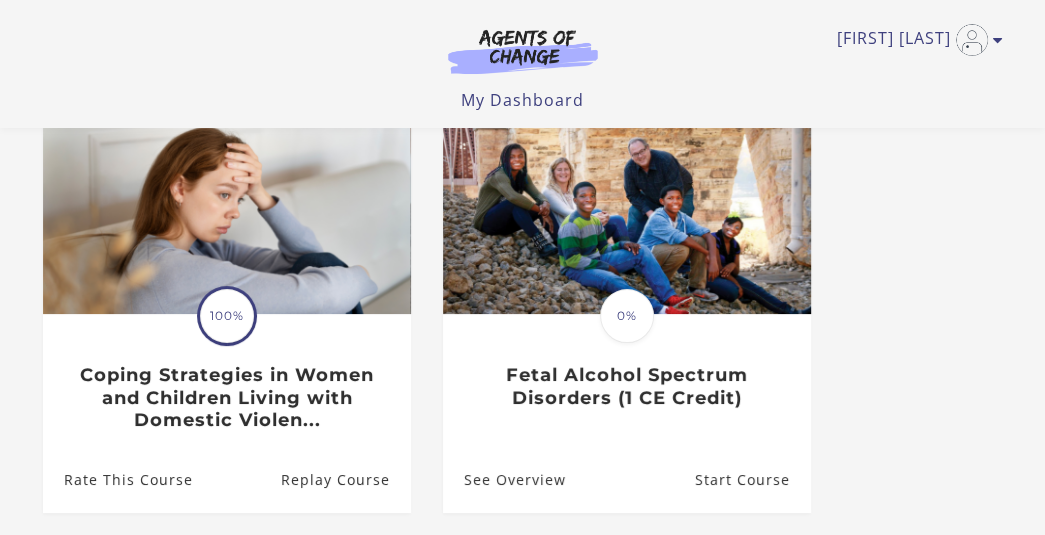 scroll, scrollTop: 196, scrollLeft: 0, axis: vertical 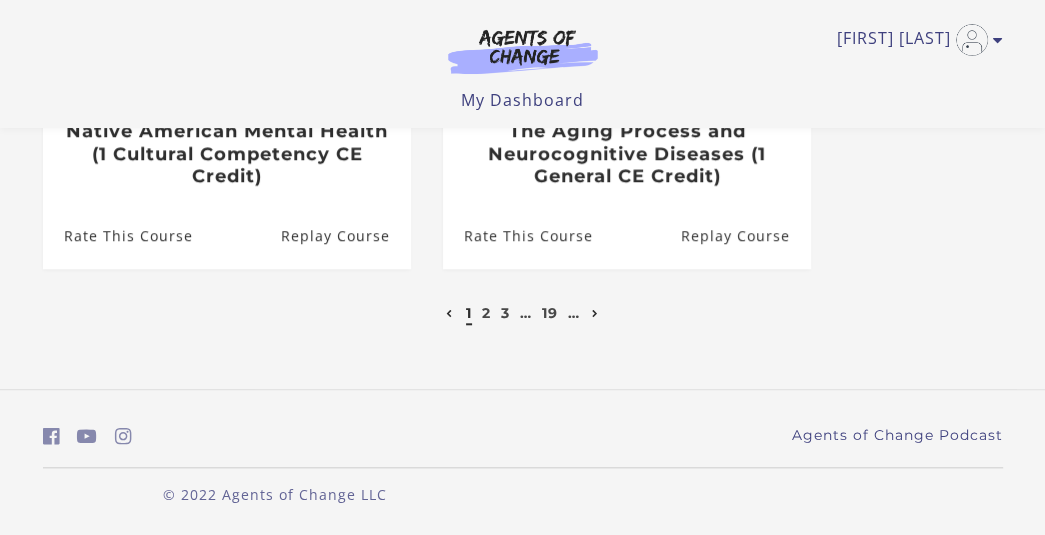 click at bounding box center [595, 314] 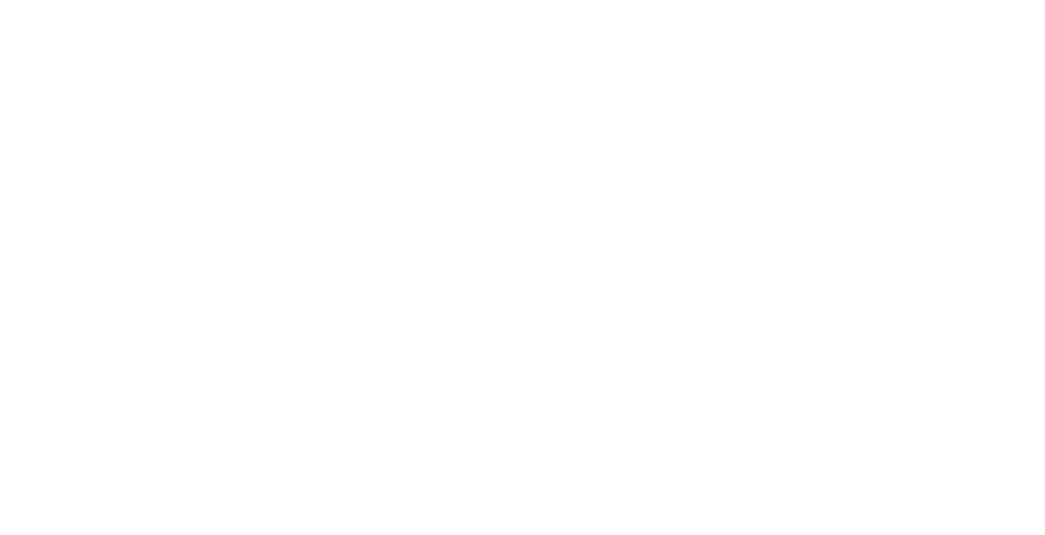 scroll, scrollTop: 0, scrollLeft: 0, axis: both 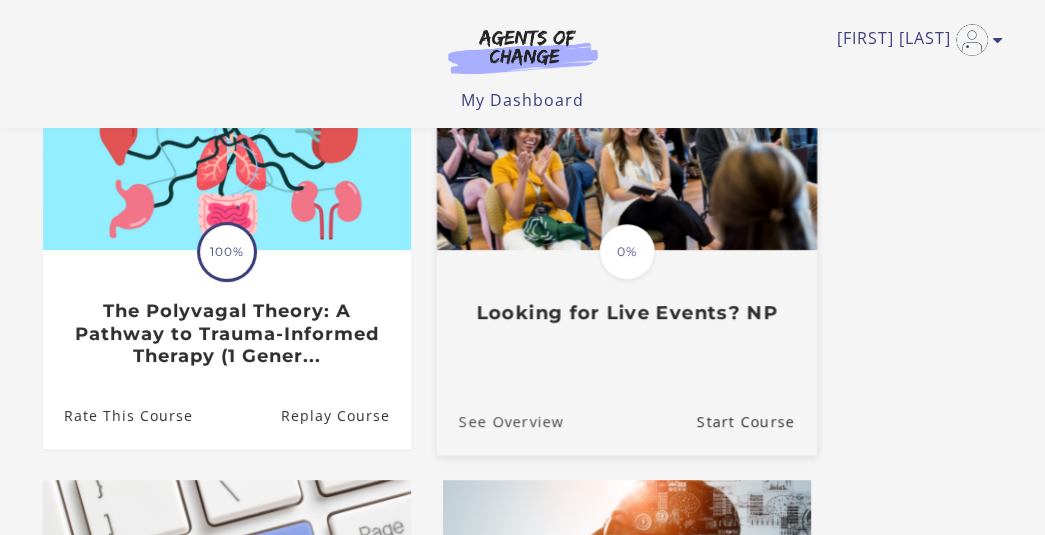 click on "See Overview" at bounding box center (499, 420) 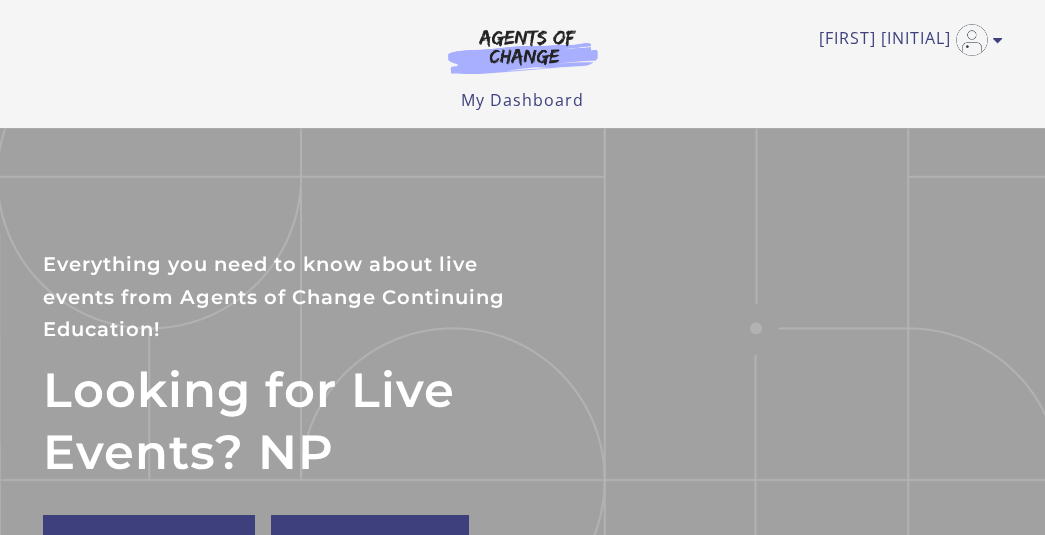 scroll, scrollTop: 0, scrollLeft: 0, axis: both 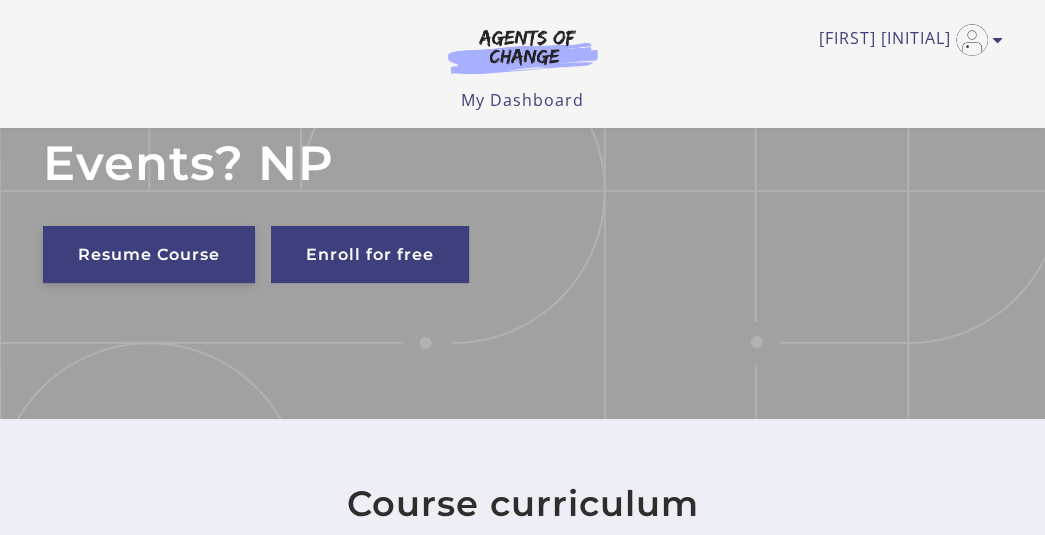 click on "Resume Course" at bounding box center (149, 254) 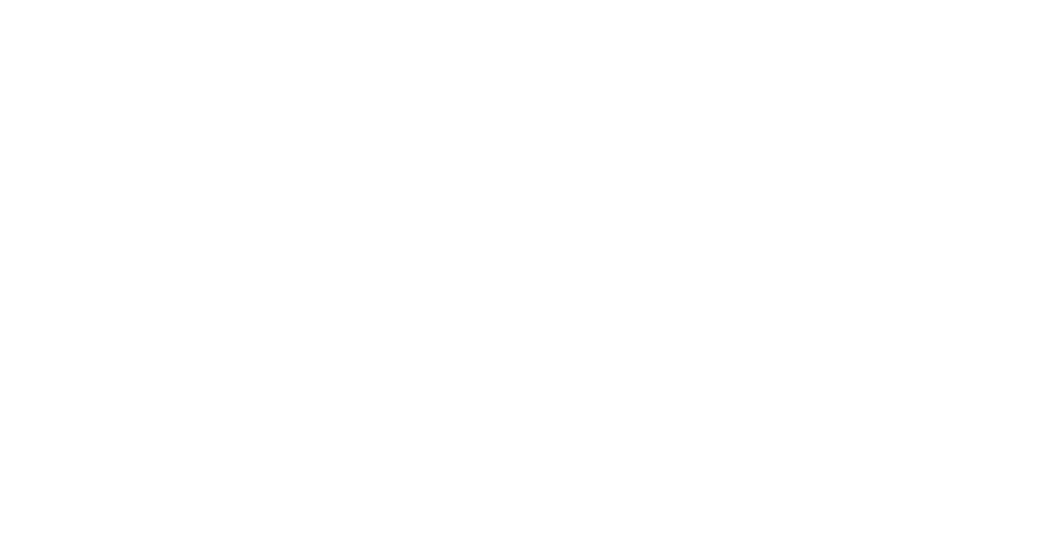scroll, scrollTop: 0, scrollLeft: 0, axis: both 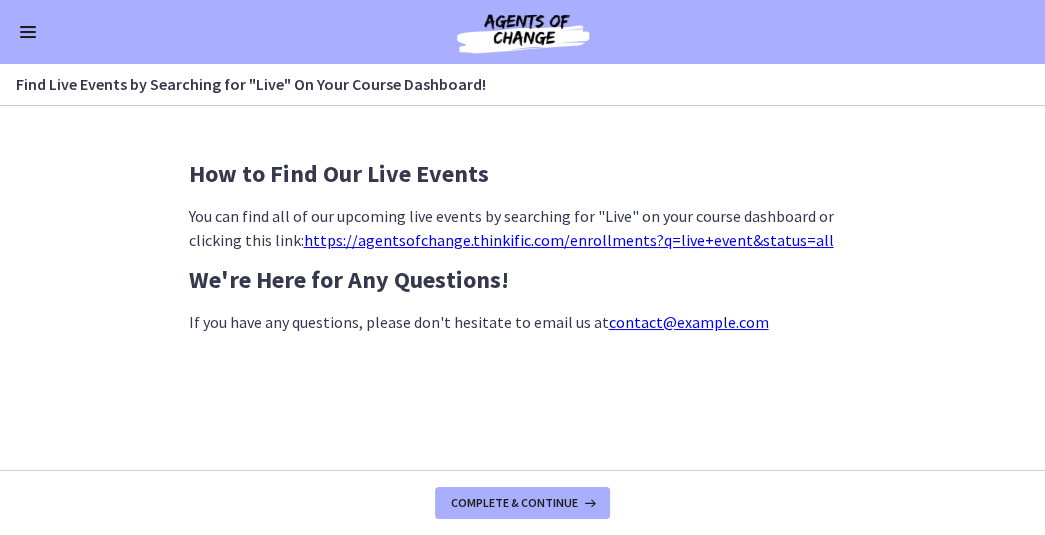 click on "https://agentsofchange.thinkific.com/enrollments?q=live+event&status=all" at bounding box center [569, 240] 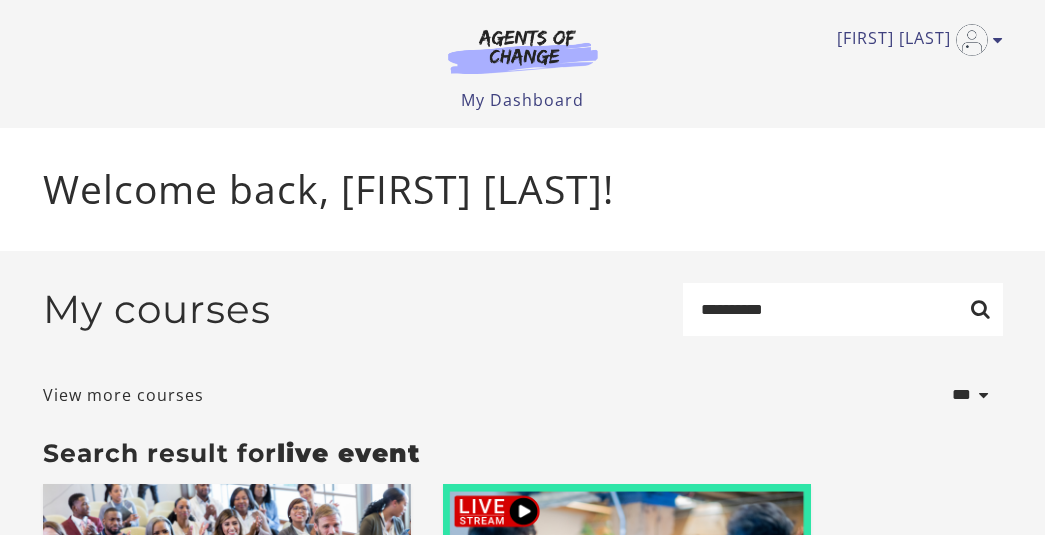 scroll, scrollTop: 0, scrollLeft: 0, axis: both 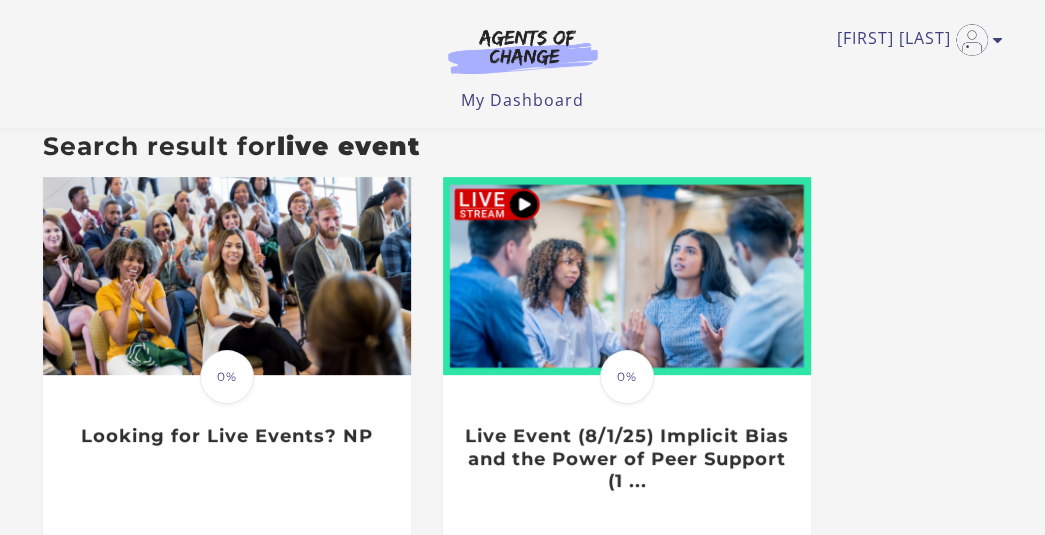 click at bounding box center (627, 276) 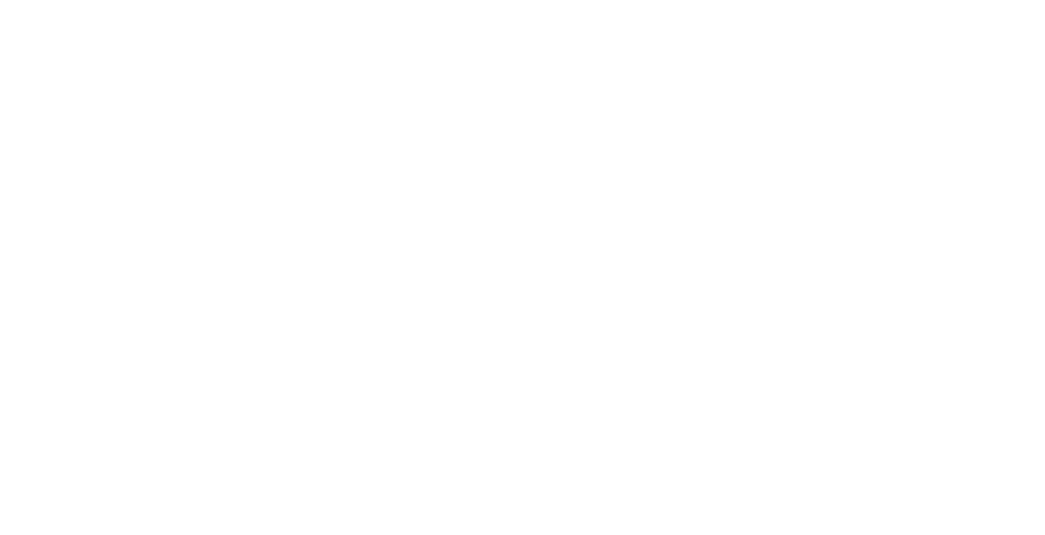 scroll, scrollTop: 0, scrollLeft: 0, axis: both 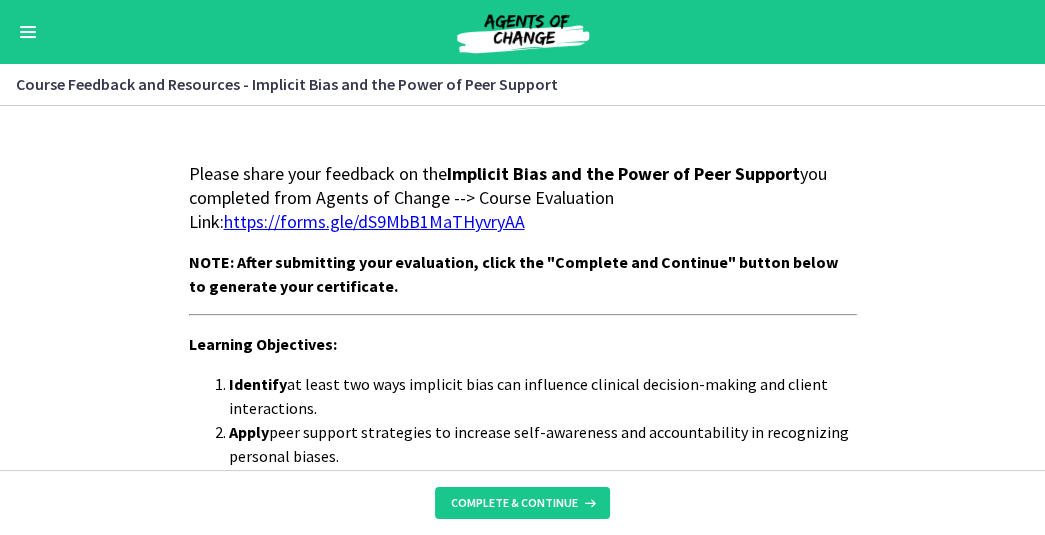 click on "https://forms.gle/dS9MbB1MaTHyvryAA" at bounding box center (374, 221) 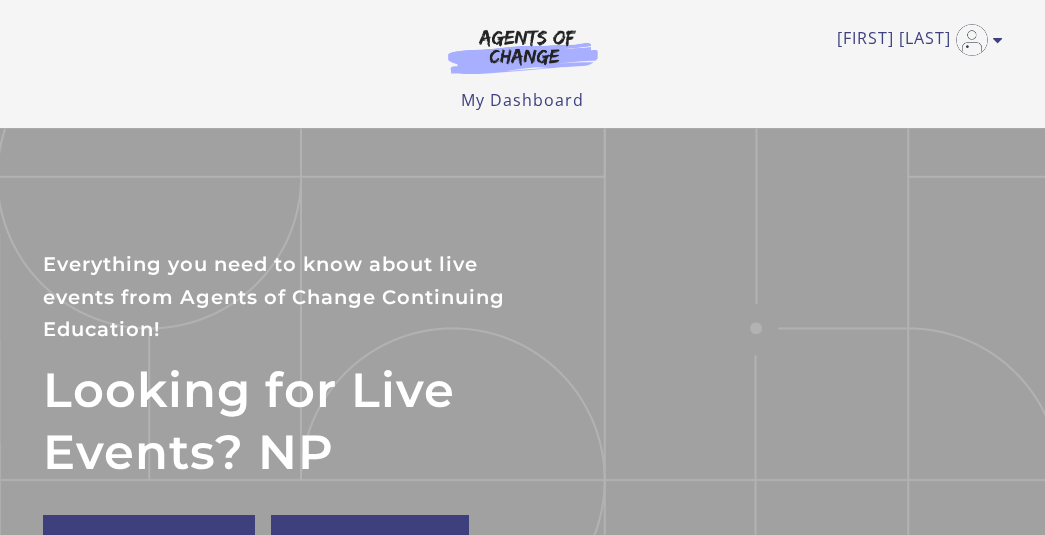 scroll, scrollTop: 289, scrollLeft: 0, axis: vertical 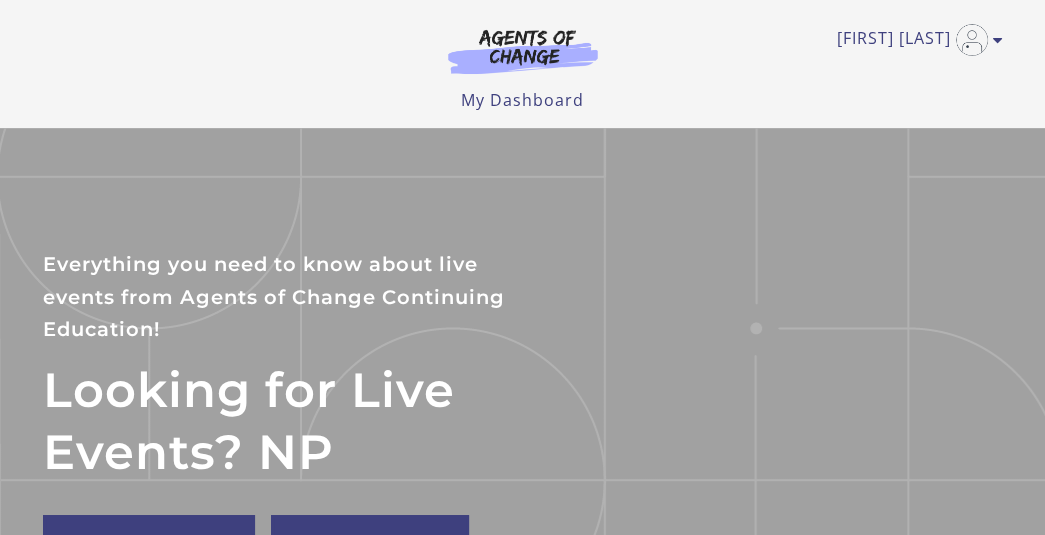 click on "[FIRST] [LAST]
My Account
Support
Sign Out
Toggle menu
Menu
My Dashboard
My Account
Support
Sign Out" at bounding box center [523, 56] 